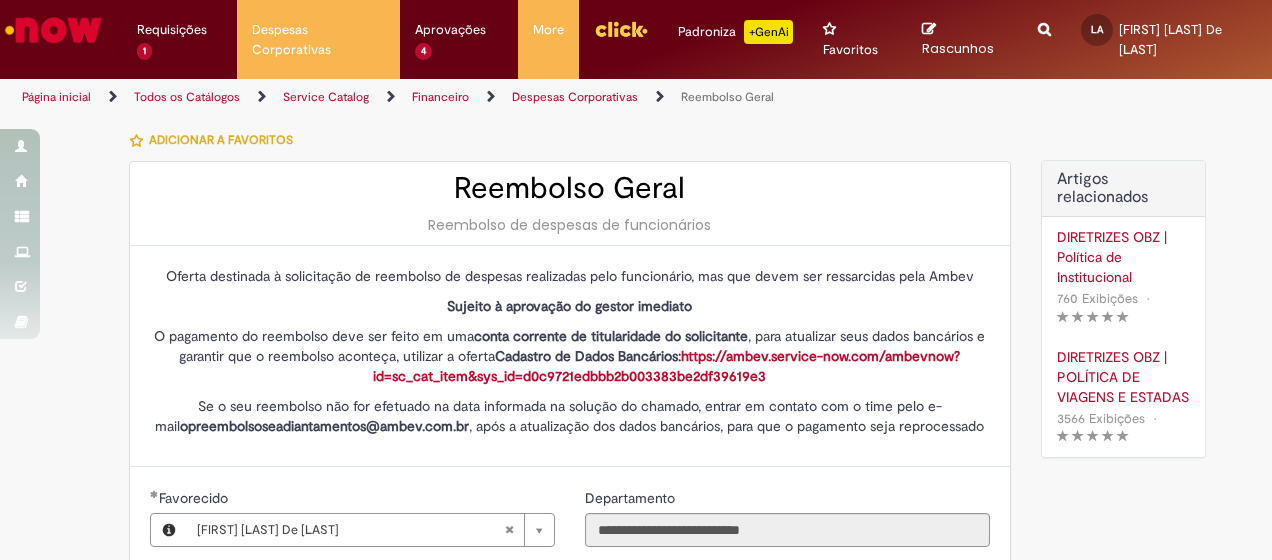 scroll, scrollTop: 0, scrollLeft: 0, axis: both 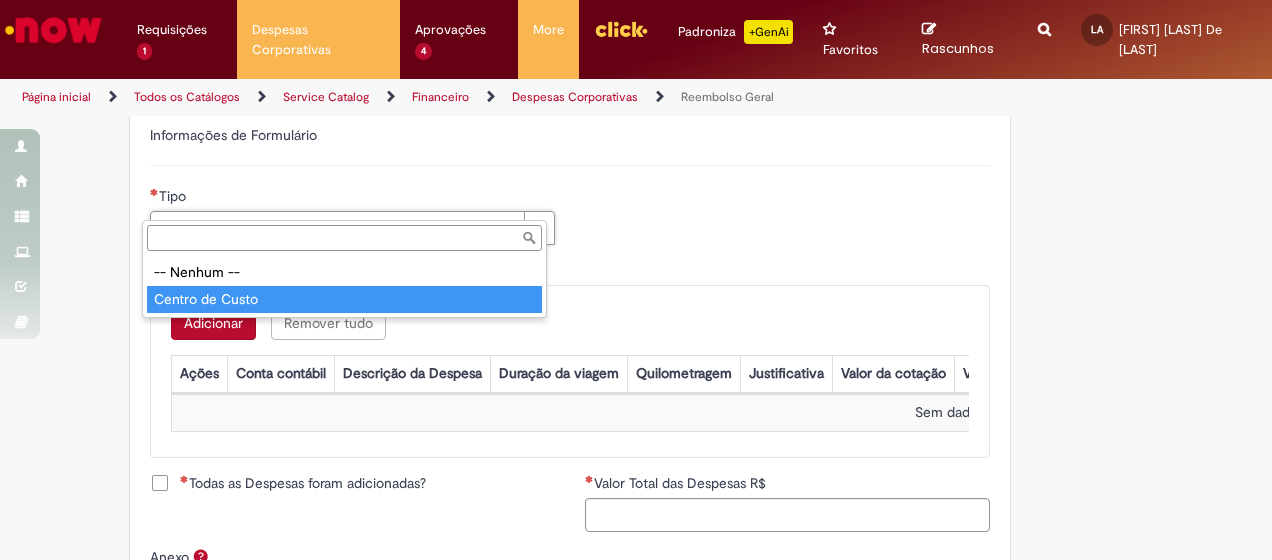 type on "**********" 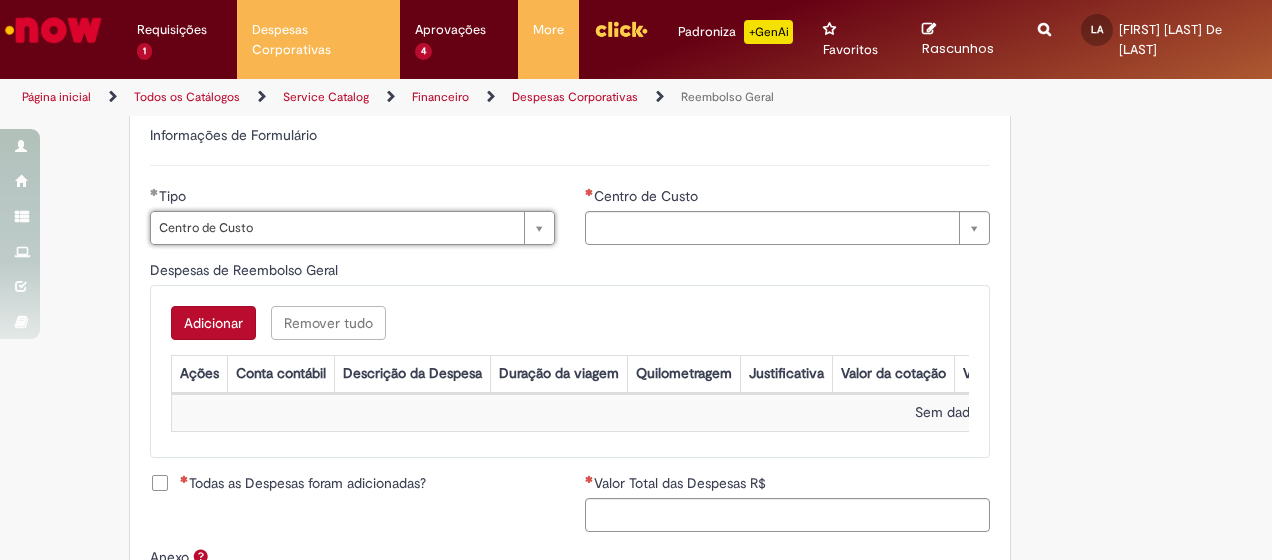type on "**********" 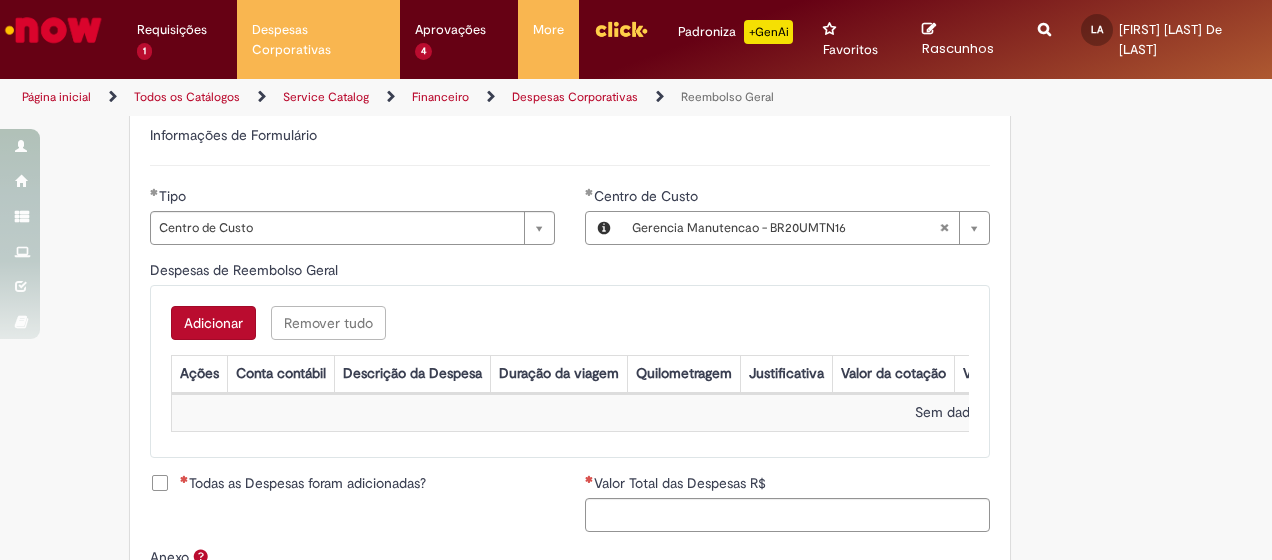 click on "Adicionar" at bounding box center (213, 323) 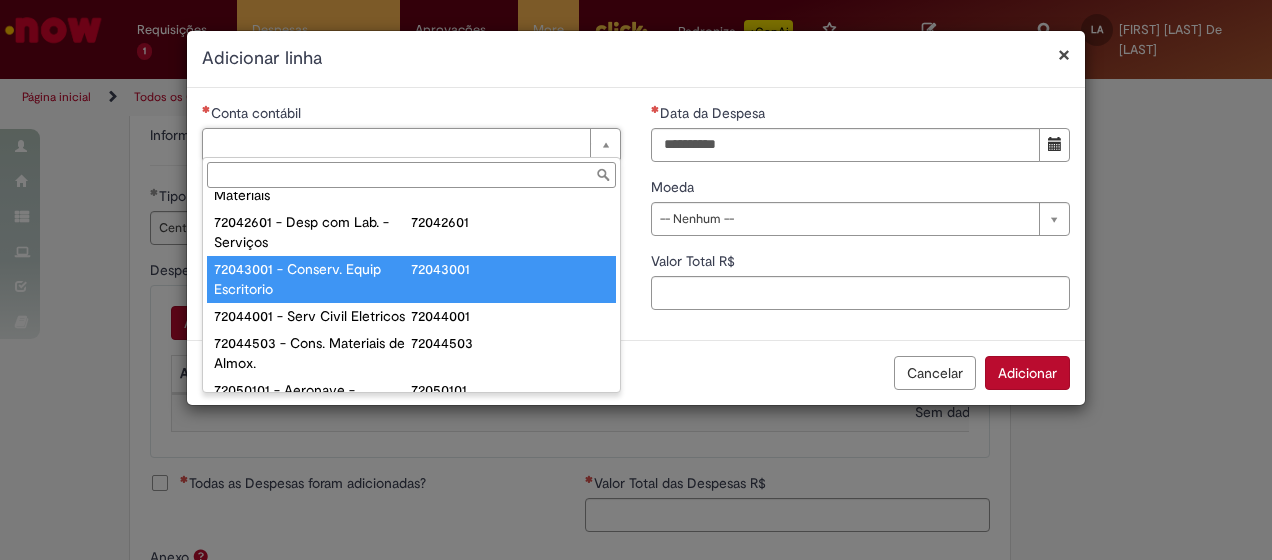 scroll, scrollTop: 900, scrollLeft: 0, axis: vertical 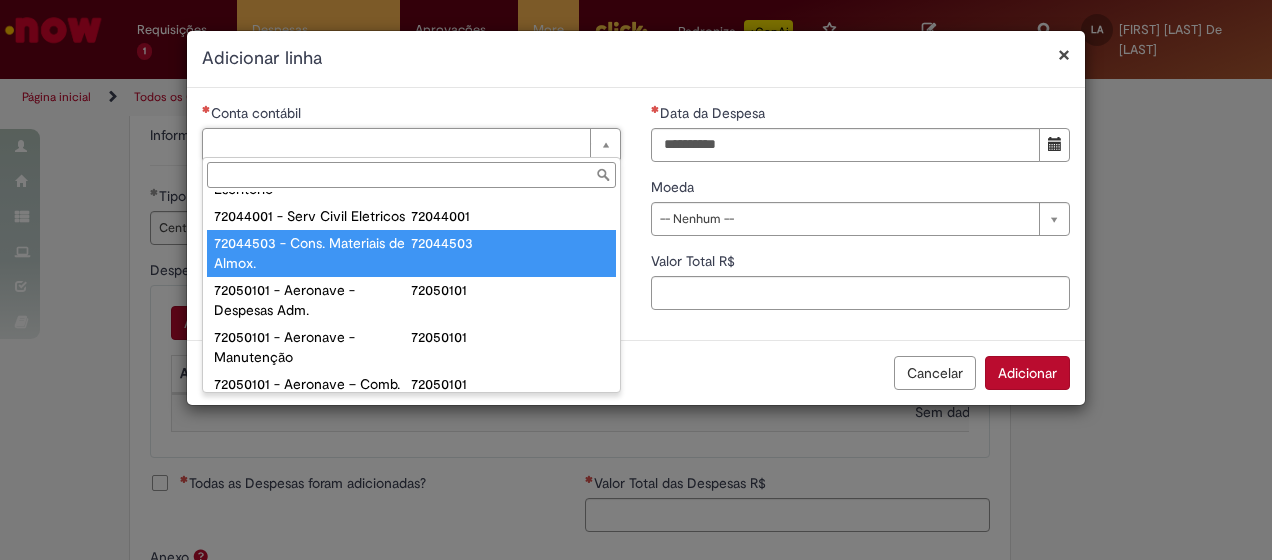 type on "**********" 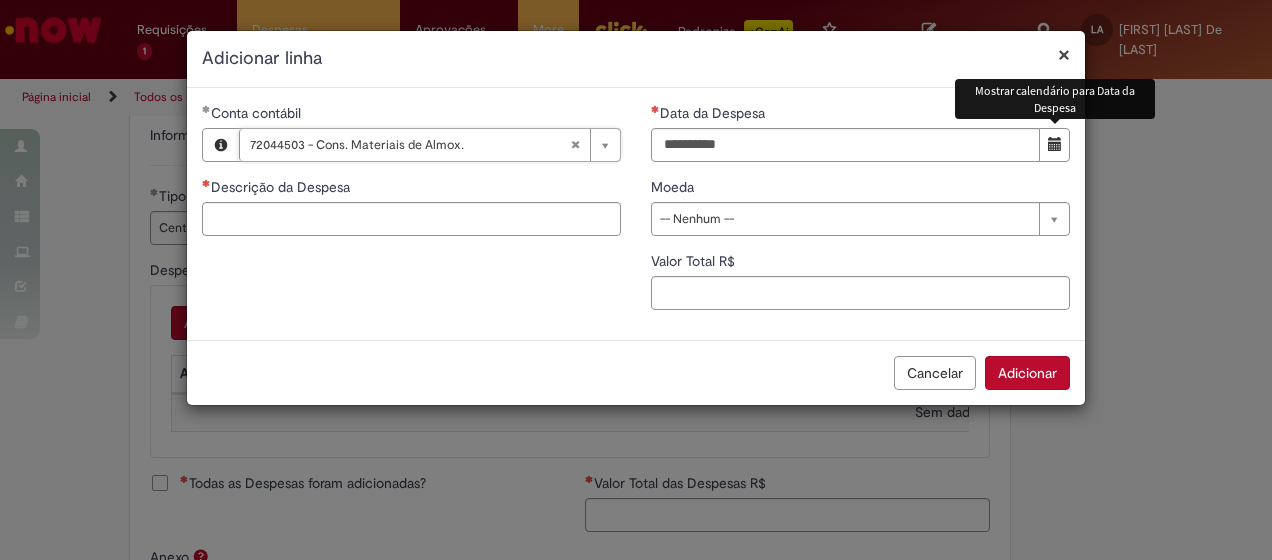 click at bounding box center [1055, 144] 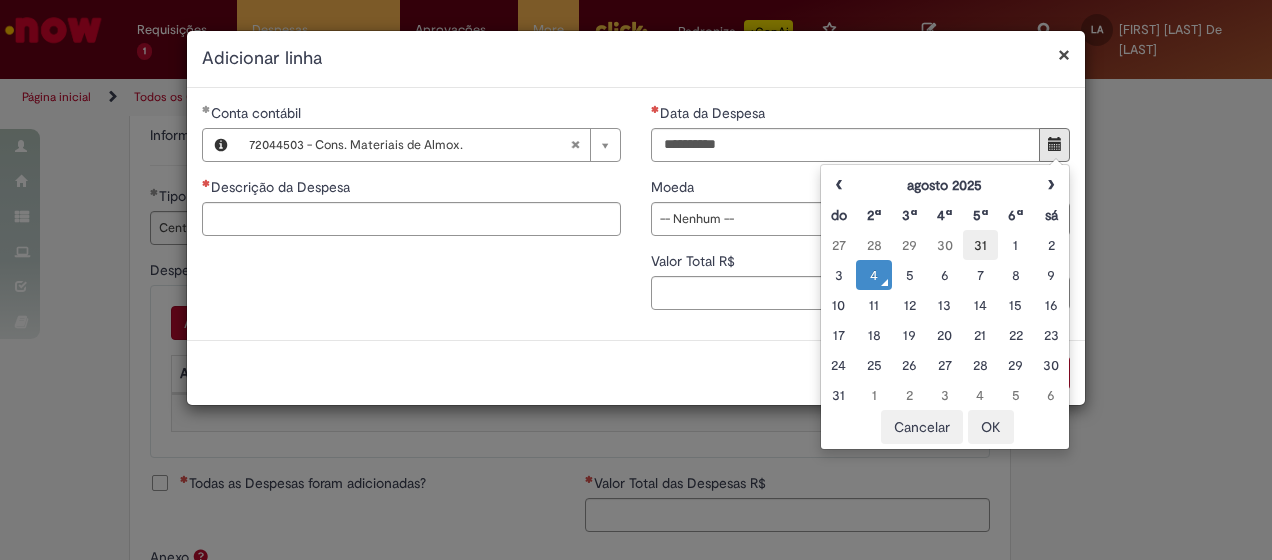 click on "31" at bounding box center [980, 245] 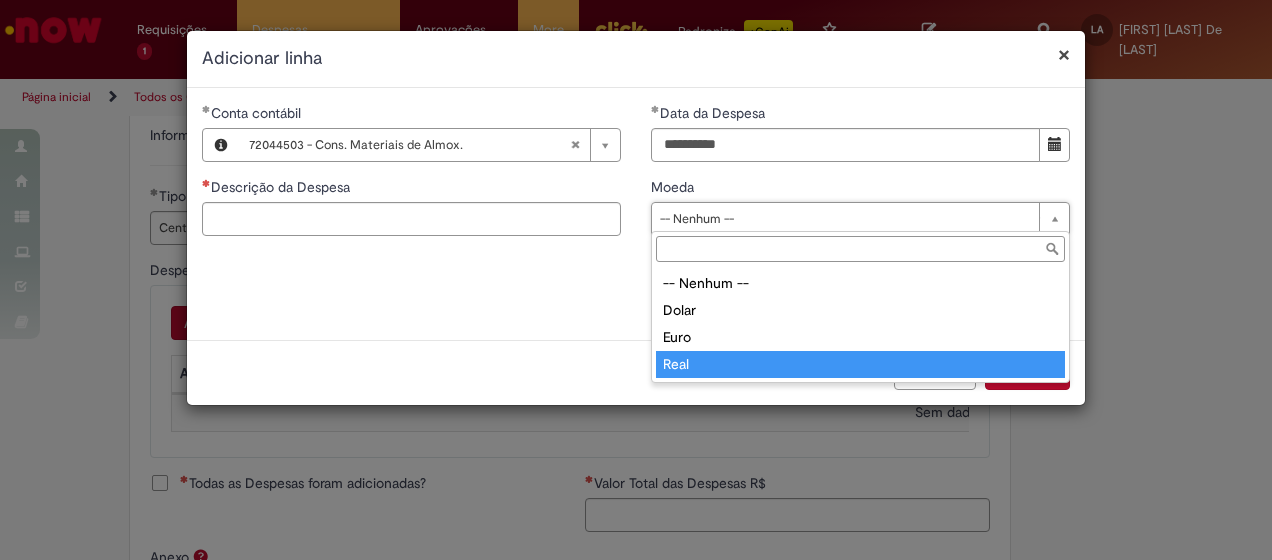 type on "****" 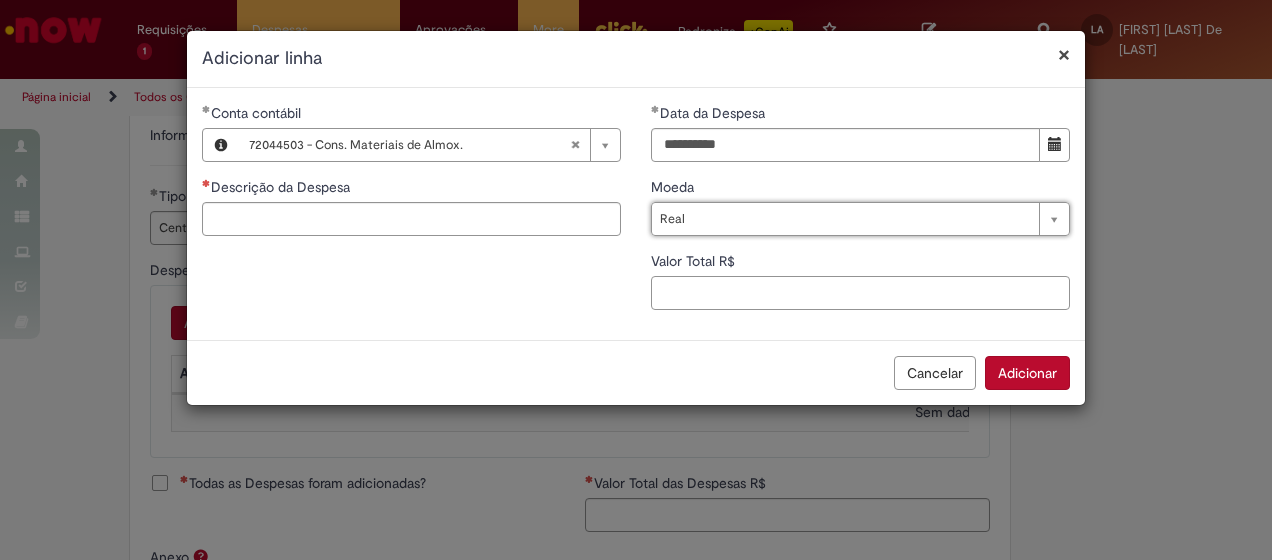 click on "Valor Total R$" at bounding box center [860, 293] 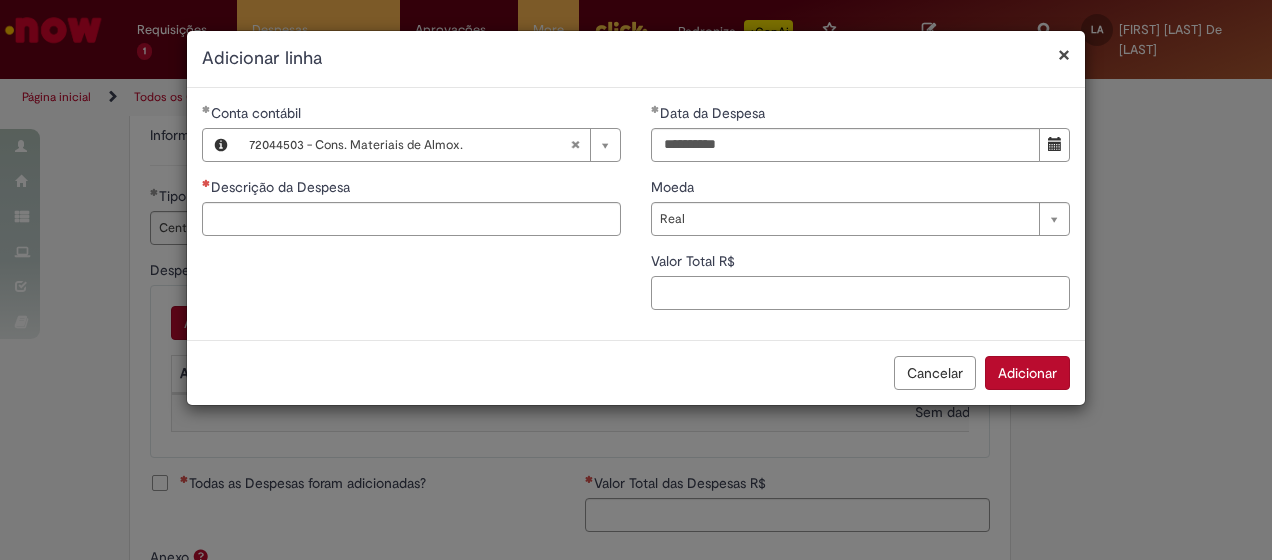 paste on "******" 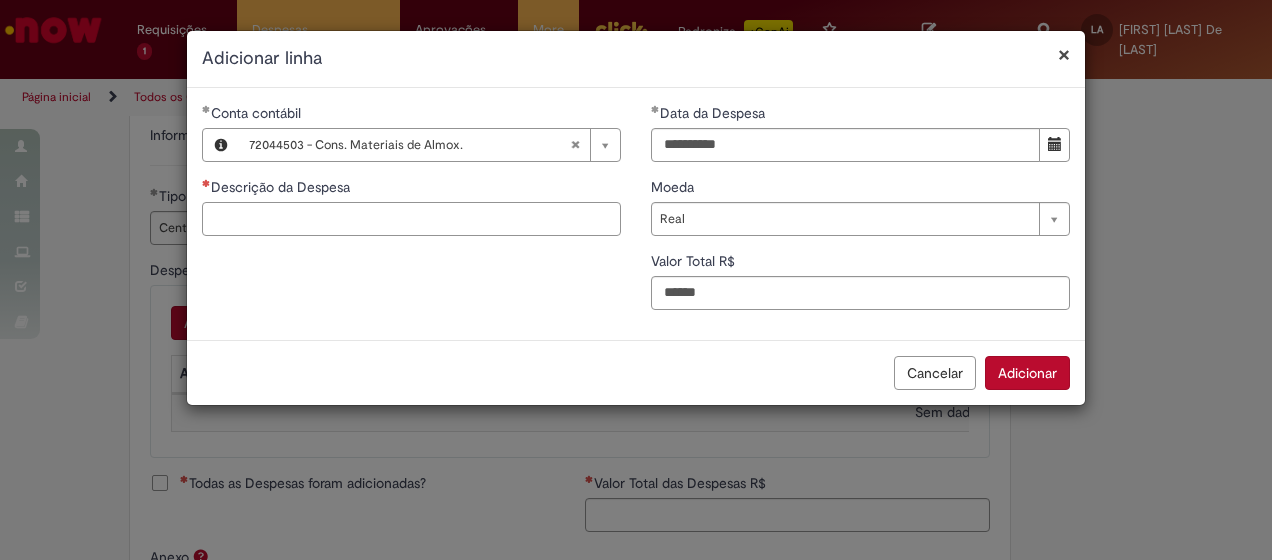click on "Descrição da Despesa" at bounding box center [411, 219] 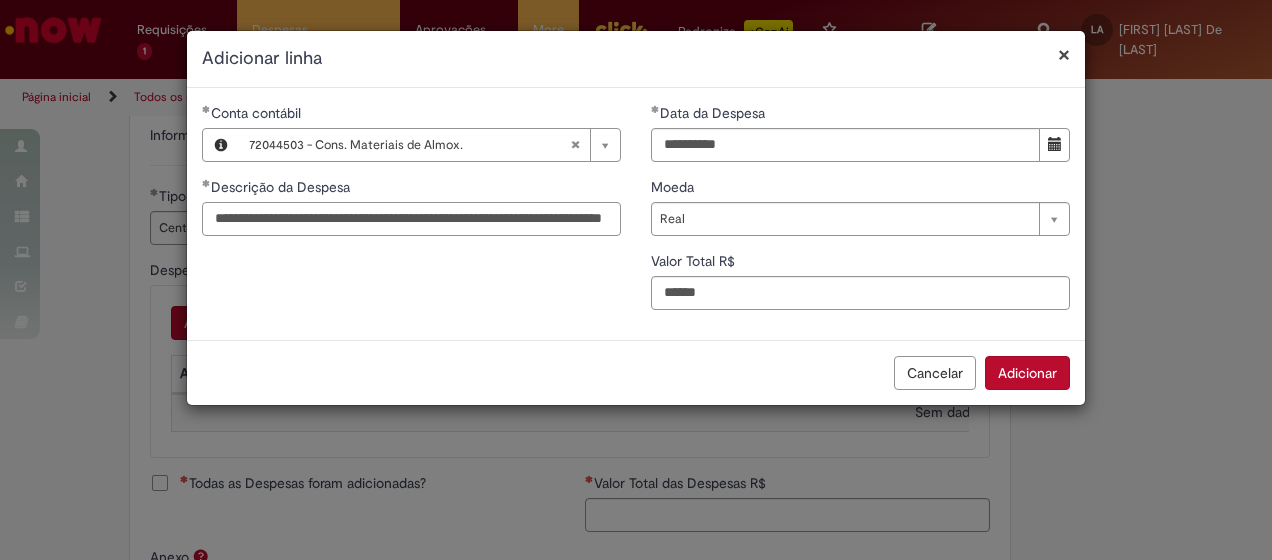 scroll, scrollTop: 0, scrollLeft: 0, axis: both 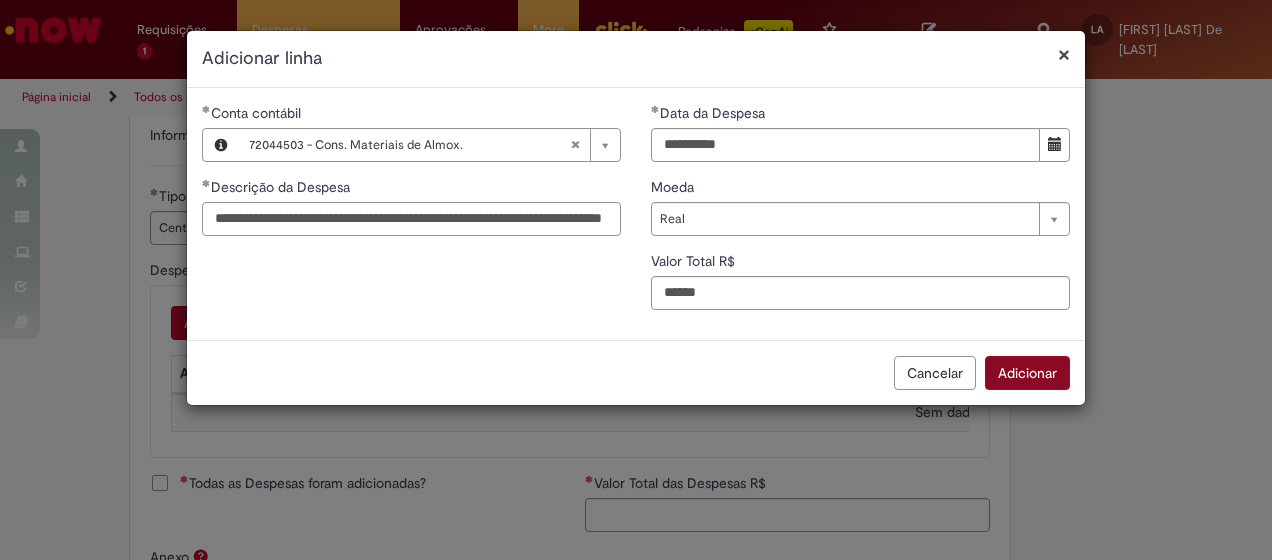 type on "**********" 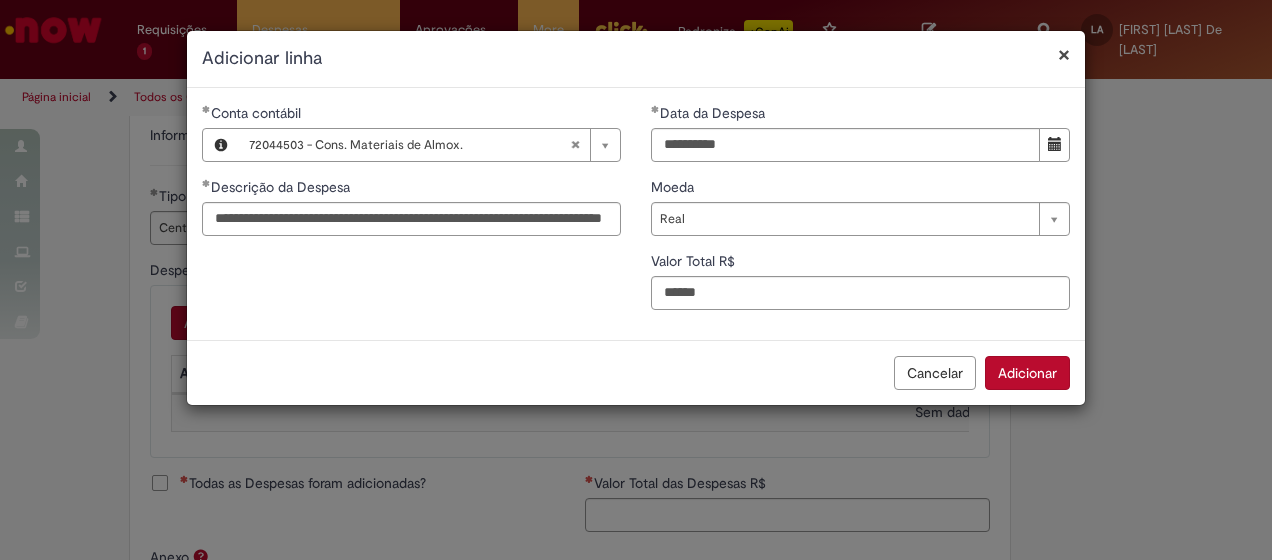 click on "Adicionar" at bounding box center (1027, 373) 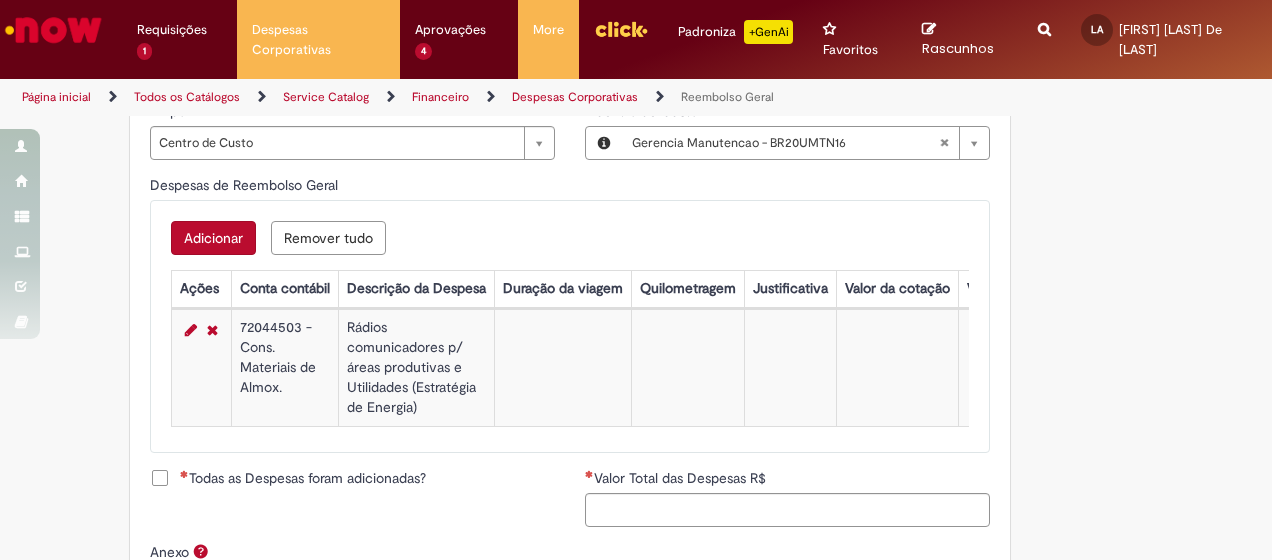 scroll, scrollTop: 1000, scrollLeft: 0, axis: vertical 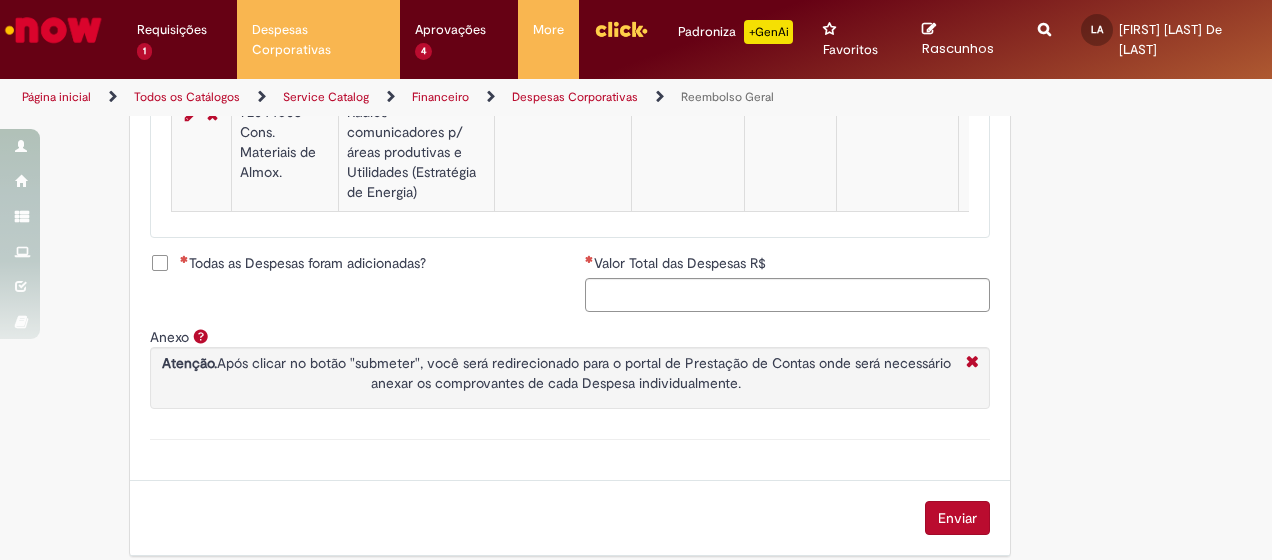 click on "Todas as Despesas foram adicionadas?" at bounding box center [303, 263] 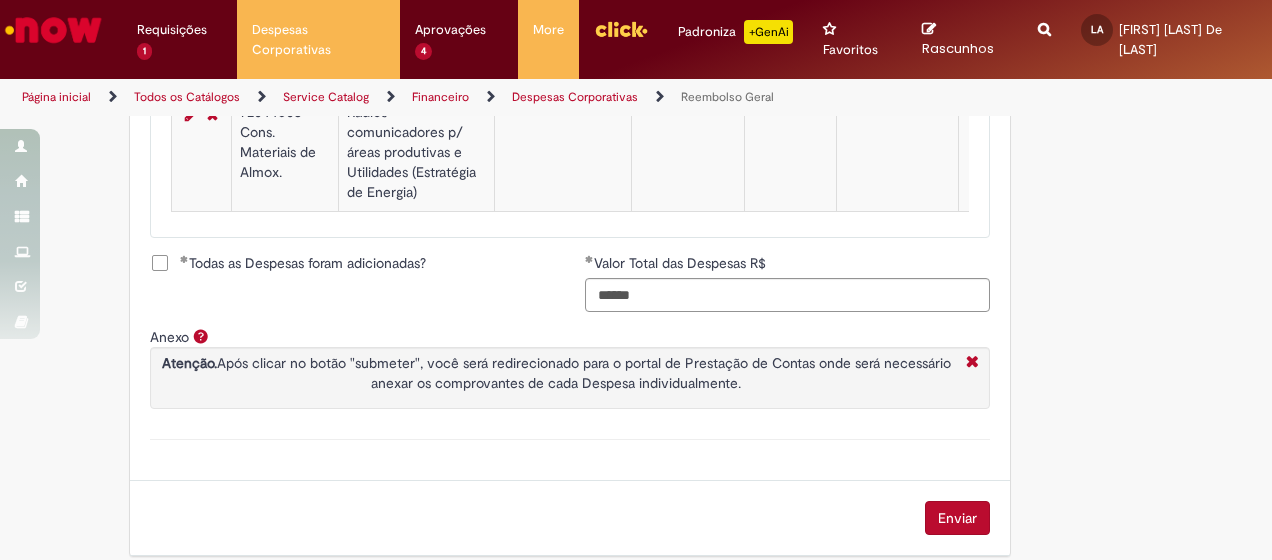 click on "Enviar" at bounding box center [957, 518] 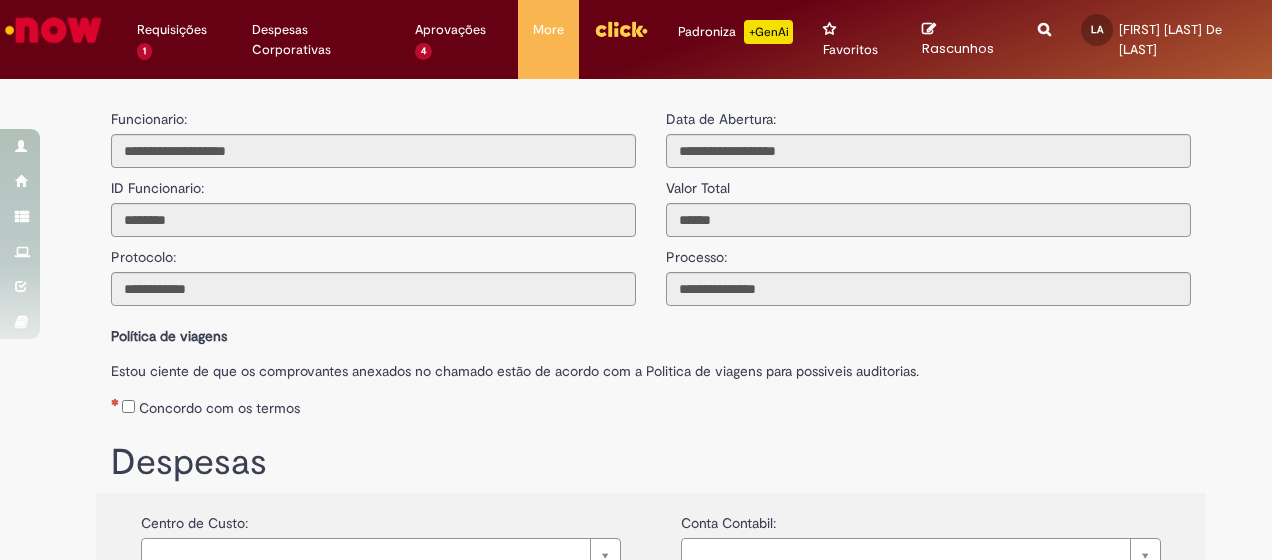 scroll, scrollTop: 0, scrollLeft: 0, axis: both 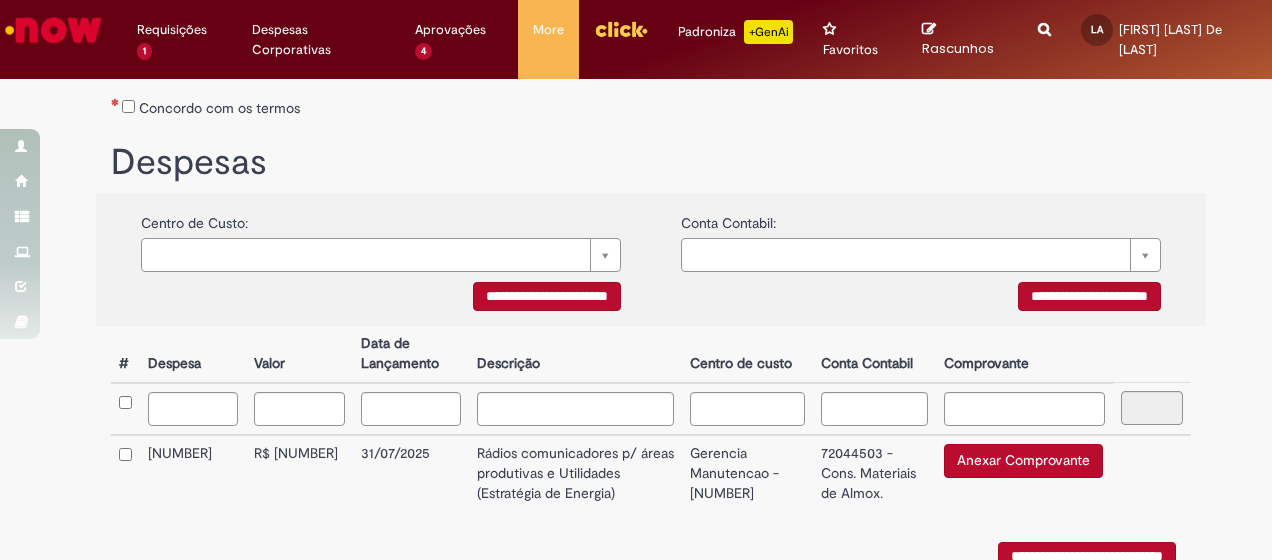 click on "Anexar Comprovante" at bounding box center (1023, 461) 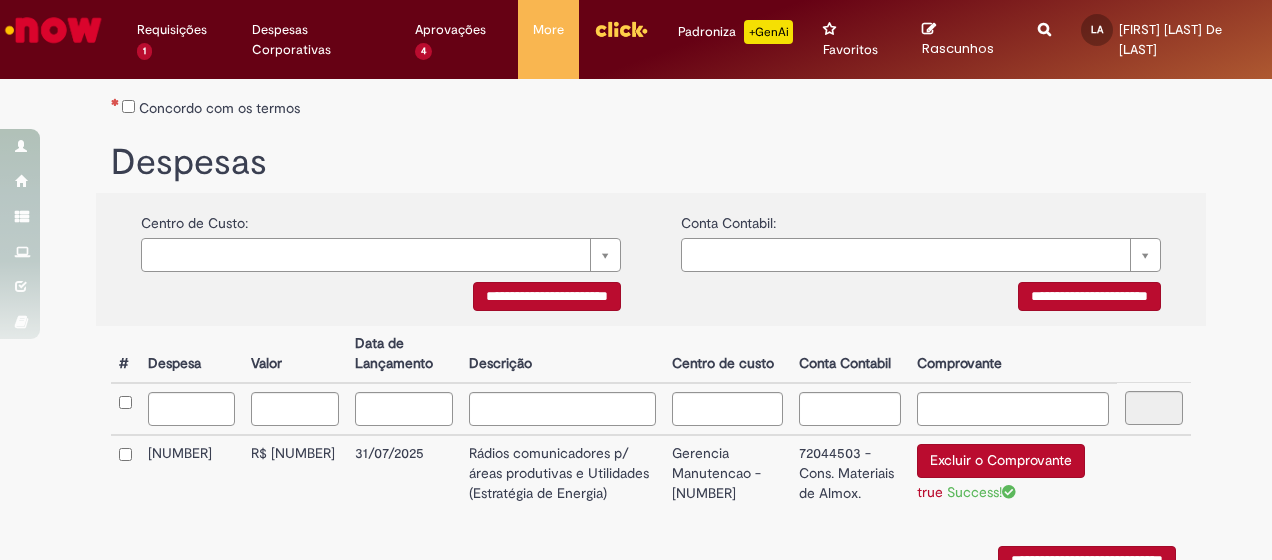 scroll, scrollTop: 422, scrollLeft: 0, axis: vertical 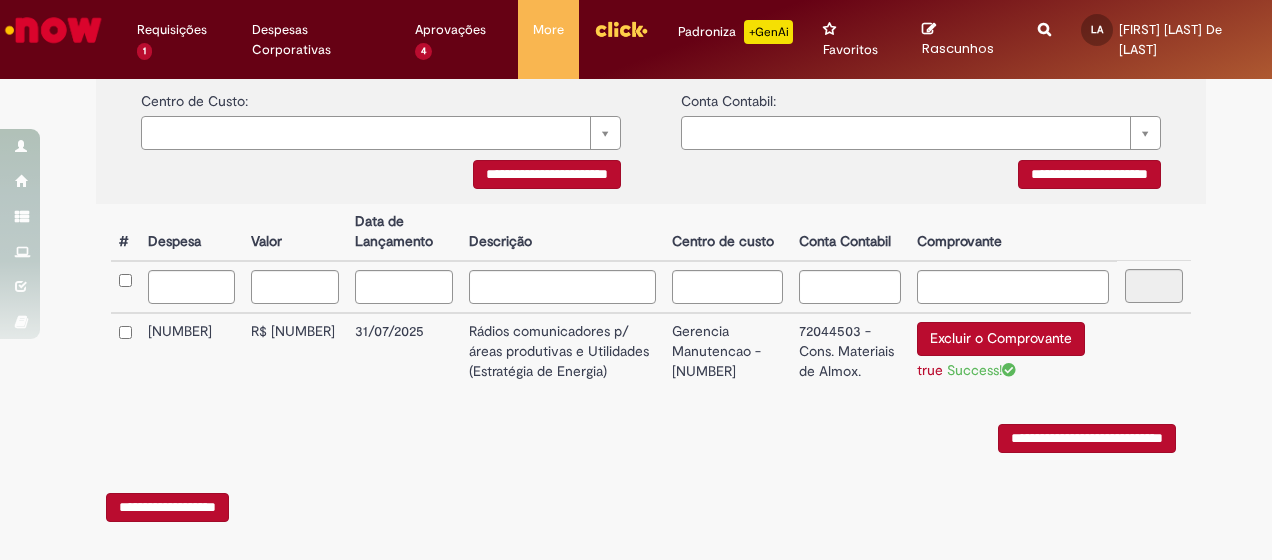 click on "**********" at bounding box center [1087, 438] 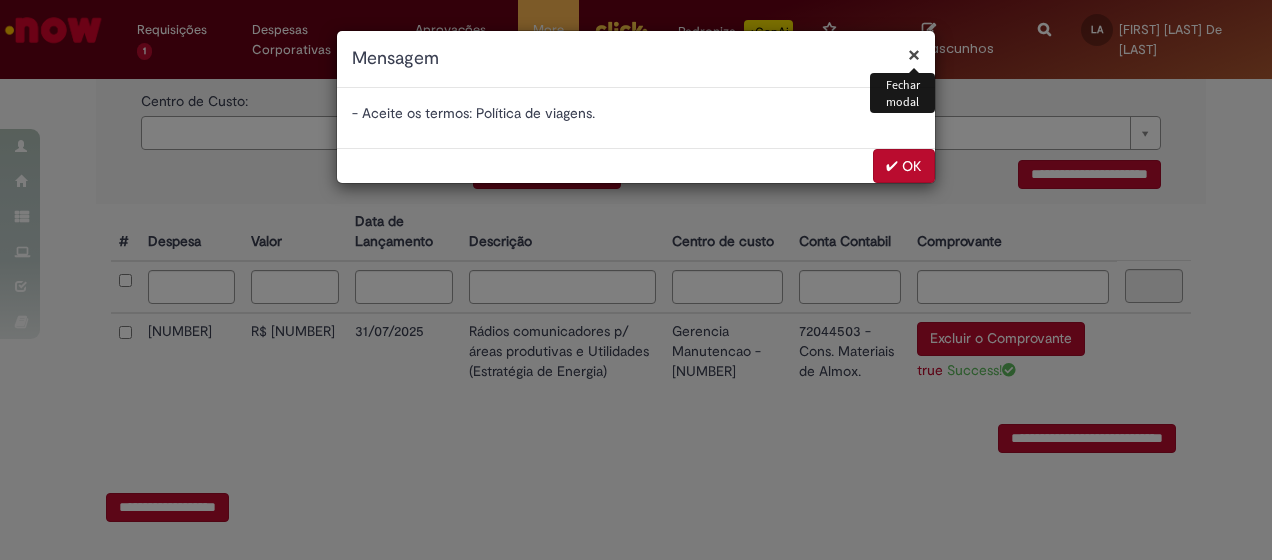 click on "✔ OK" at bounding box center [904, 166] 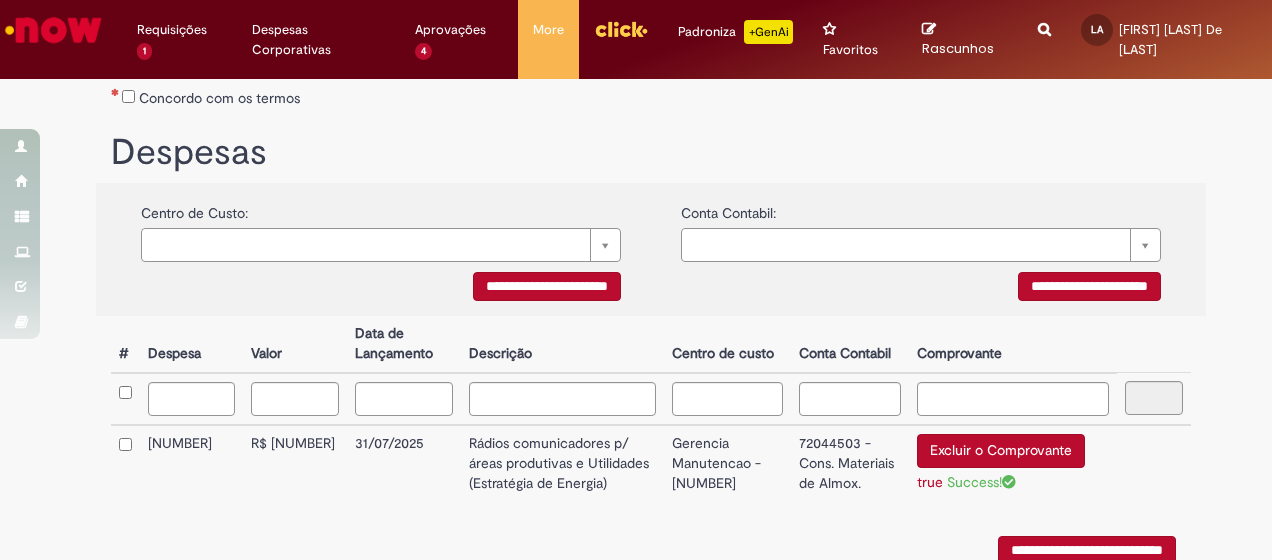 scroll, scrollTop: 222, scrollLeft: 0, axis: vertical 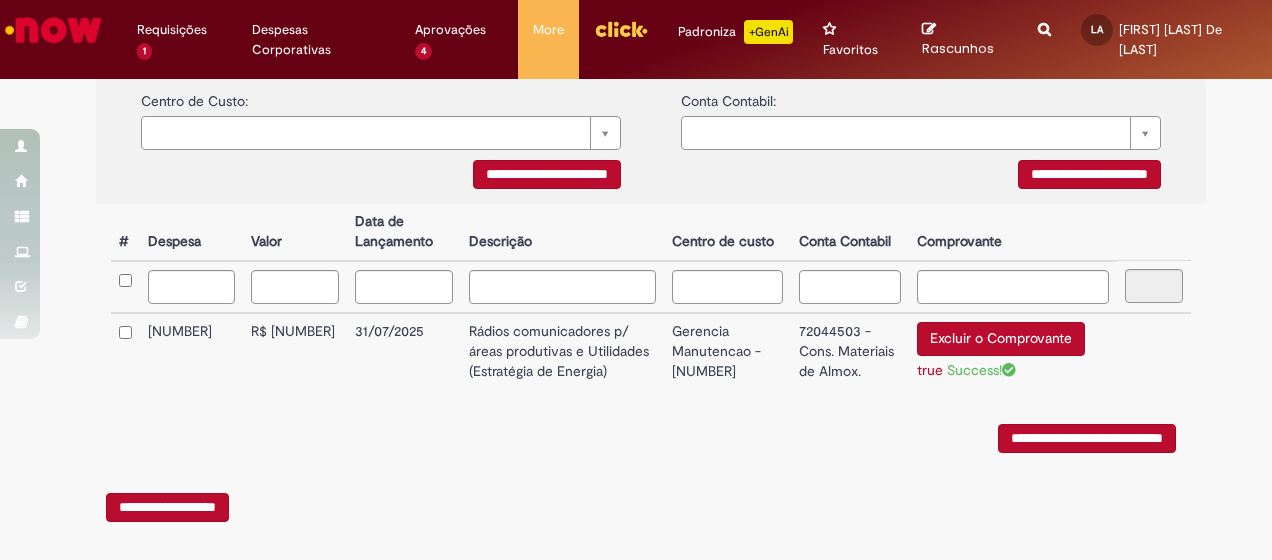 click on "**********" at bounding box center (1087, 438) 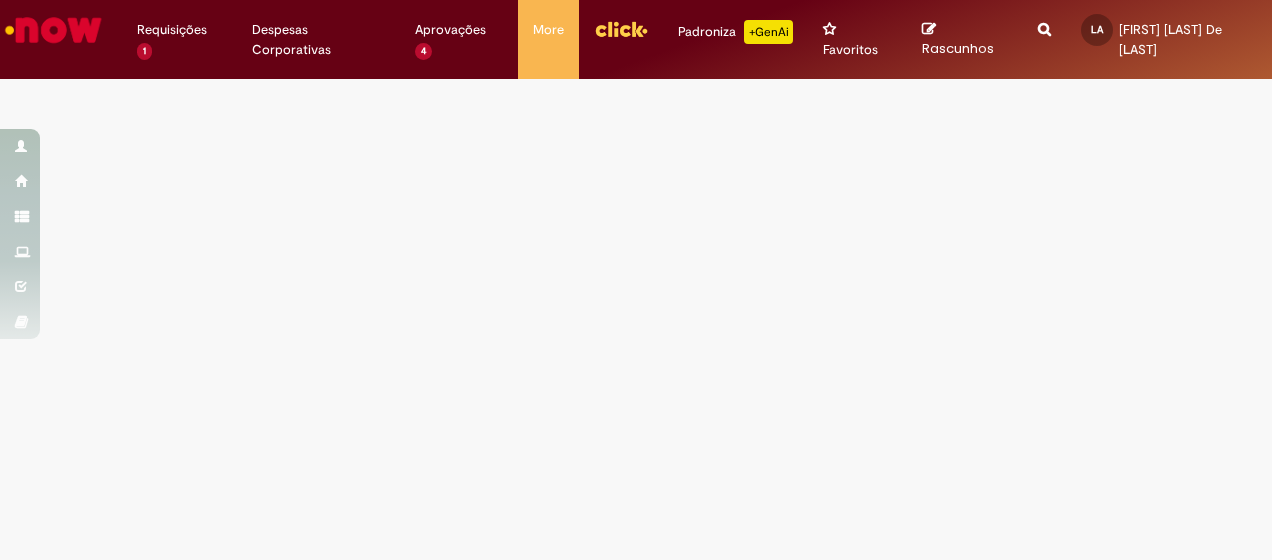 scroll, scrollTop: 0, scrollLeft: 0, axis: both 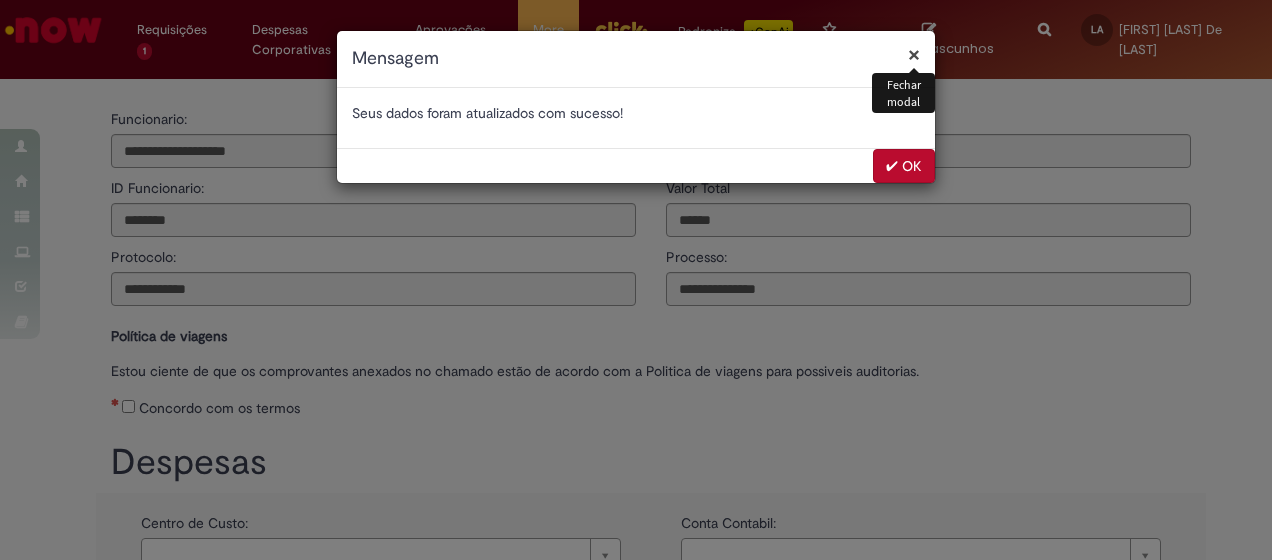 click on "✔ OK" at bounding box center (904, 166) 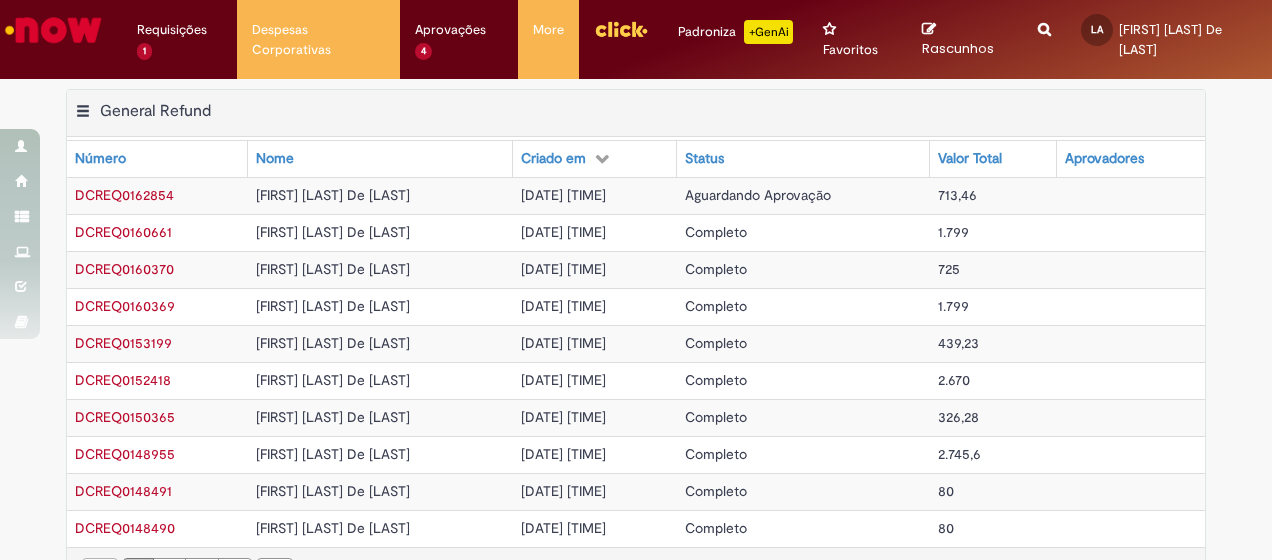 scroll, scrollTop: 0, scrollLeft: 0, axis: both 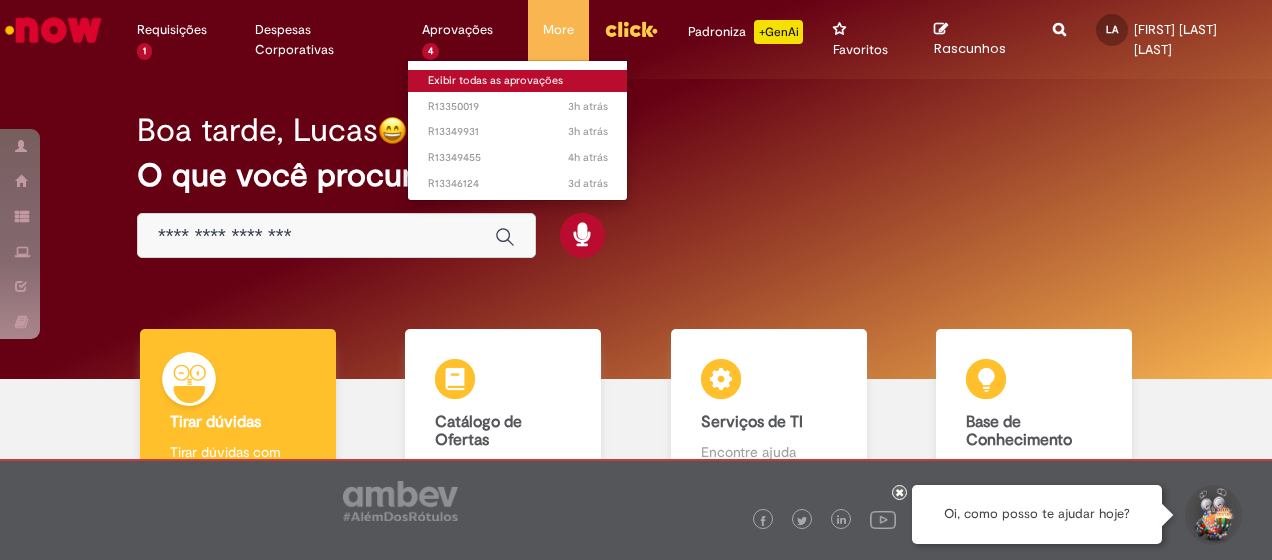 click on "Exibir todas as aprovações" at bounding box center [518, 81] 